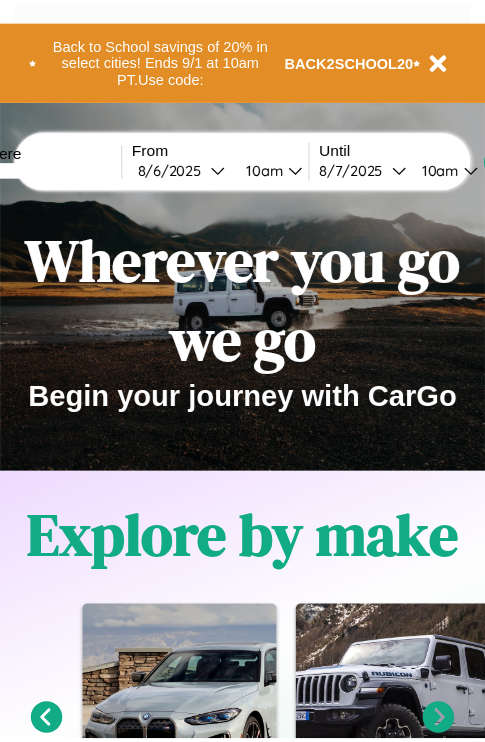 scroll, scrollTop: 0, scrollLeft: 0, axis: both 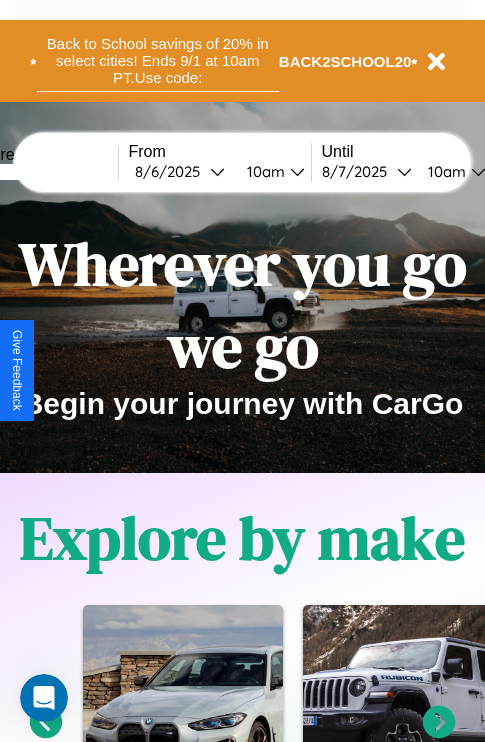 click on "Back to School savings of 20% in select cities! Ends 9/1 at 10am PT.  Use code:" at bounding box center [158, 61] 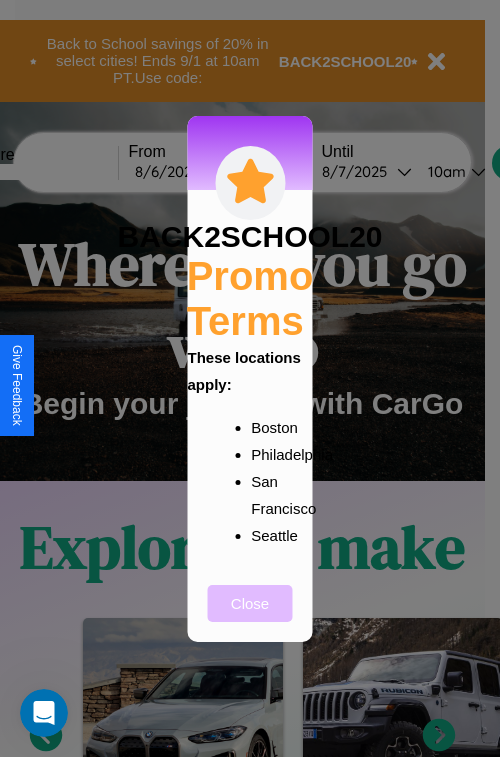 click on "Close" at bounding box center [250, 603] 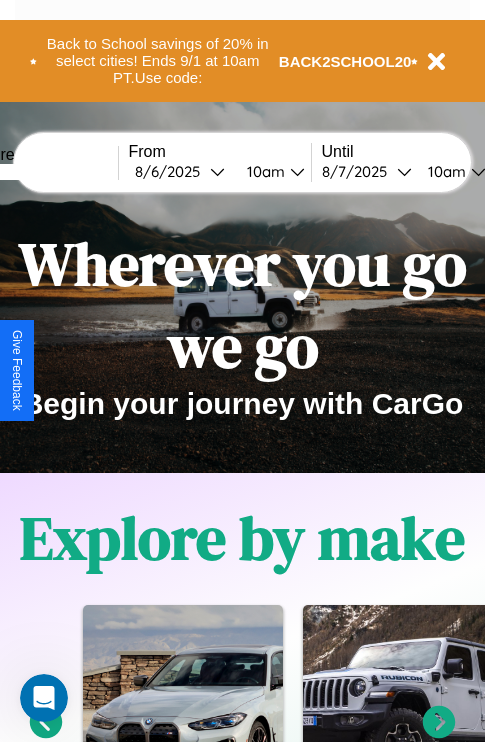 scroll, scrollTop: 308, scrollLeft: 0, axis: vertical 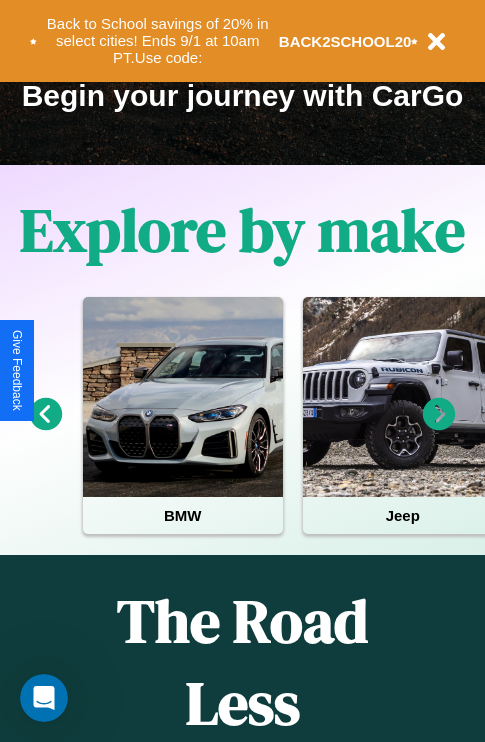 click 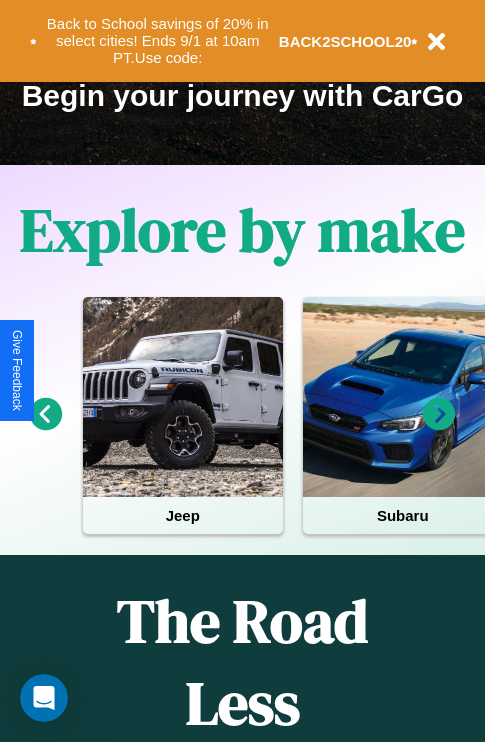click 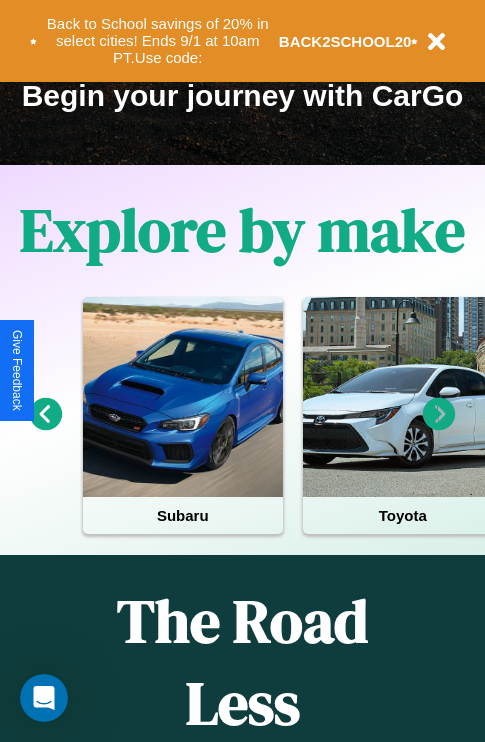 click 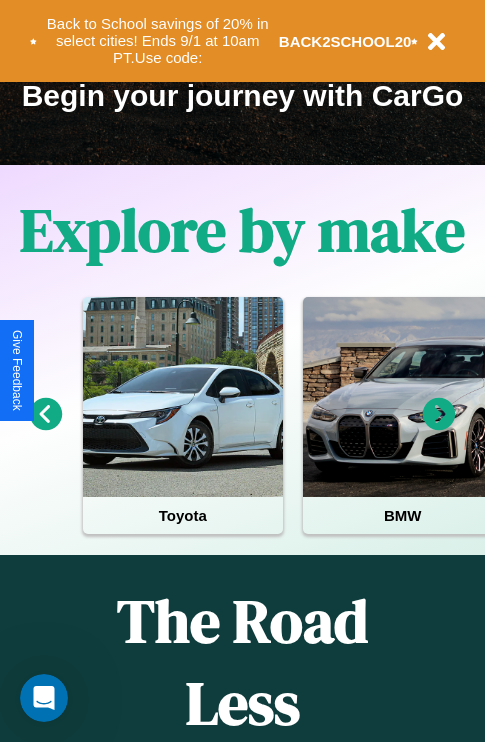 click 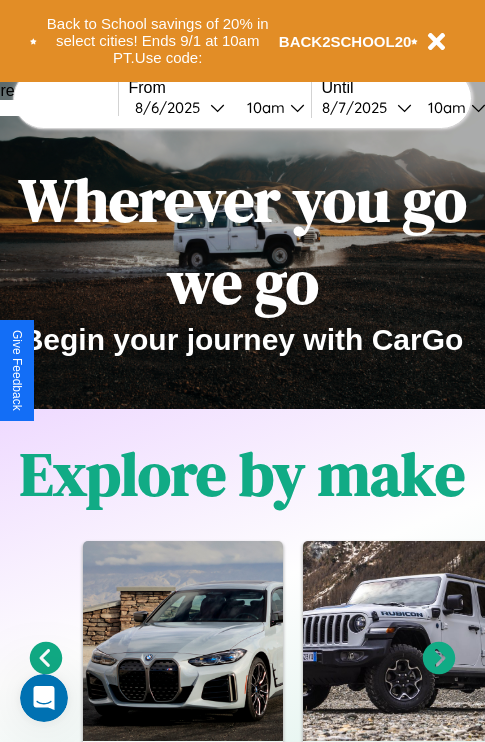 scroll, scrollTop: 0, scrollLeft: 0, axis: both 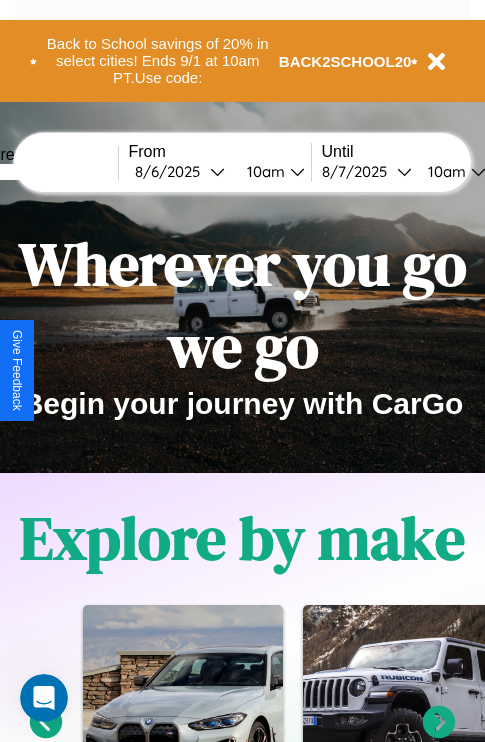 click at bounding box center (43, 172) 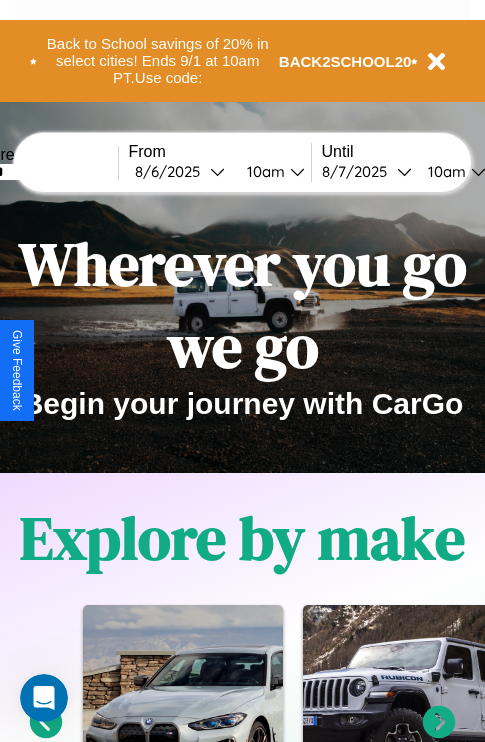 type on "******" 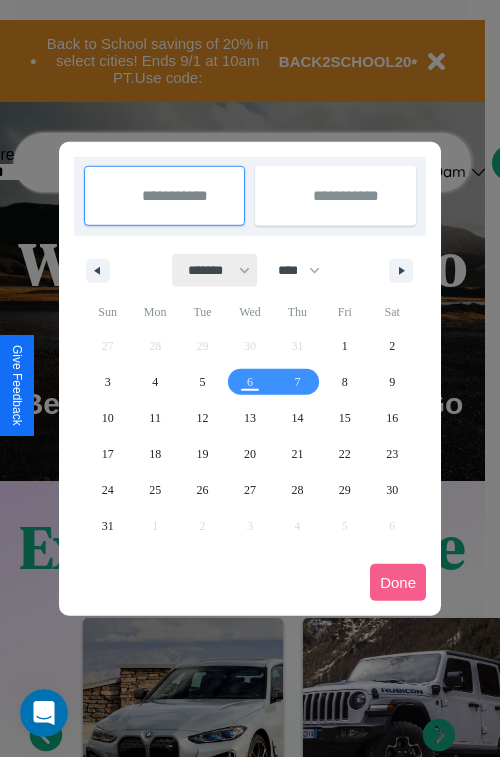 click on "******* ******** ***** ***** *** **** **** ****** ********* ******* ******** ********" at bounding box center [215, 270] 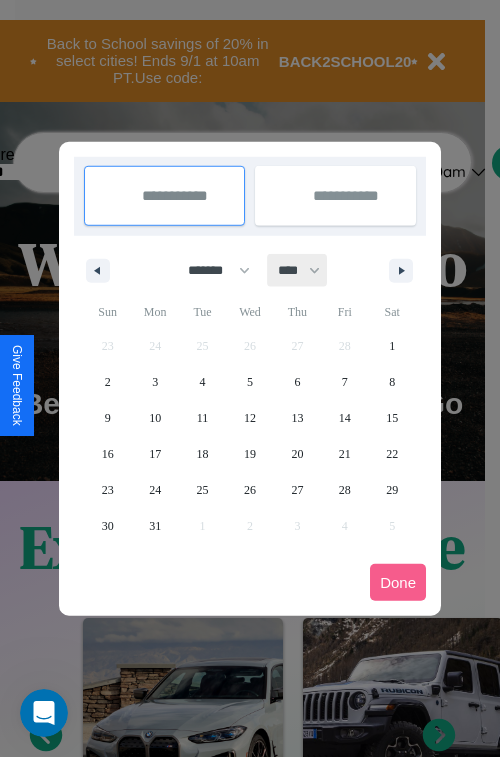 click on "**** **** **** **** **** **** **** **** **** **** **** **** **** **** **** **** **** **** **** **** **** **** **** **** **** **** **** **** **** **** **** **** **** **** **** **** **** **** **** **** **** **** **** **** **** **** **** **** **** **** **** **** **** **** **** **** **** **** **** **** **** **** **** **** **** **** **** **** **** **** **** **** **** **** **** **** **** **** **** **** **** **** **** **** **** **** **** **** **** **** **** **** **** **** **** **** **** **** **** **** **** **** **** **** **** **** **** **** **** **** **** **** **** **** **** **** **** **** **** **** ****" at bounding box center (298, 270) 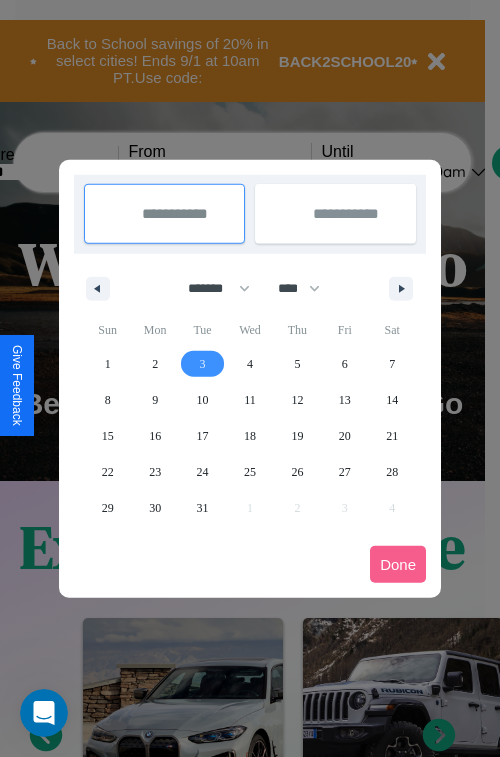 click on "3" at bounding box center [203, 364] 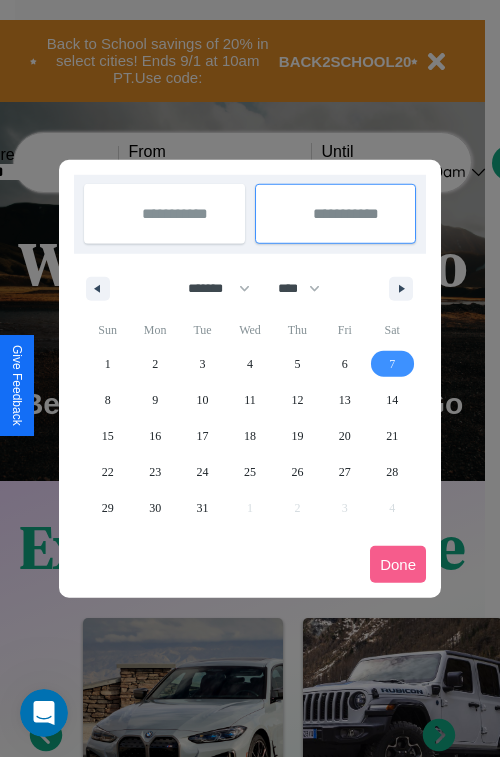 click on "7" at bounding box center [392, 364] 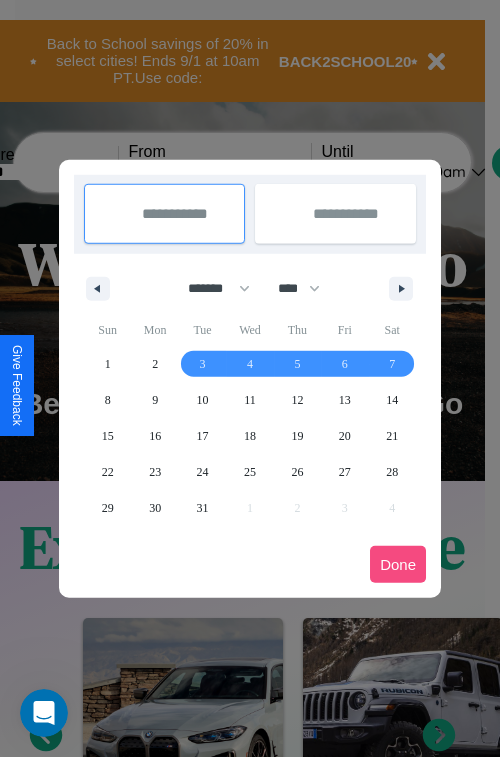 click on "Done" at bounding box center (398, 564) 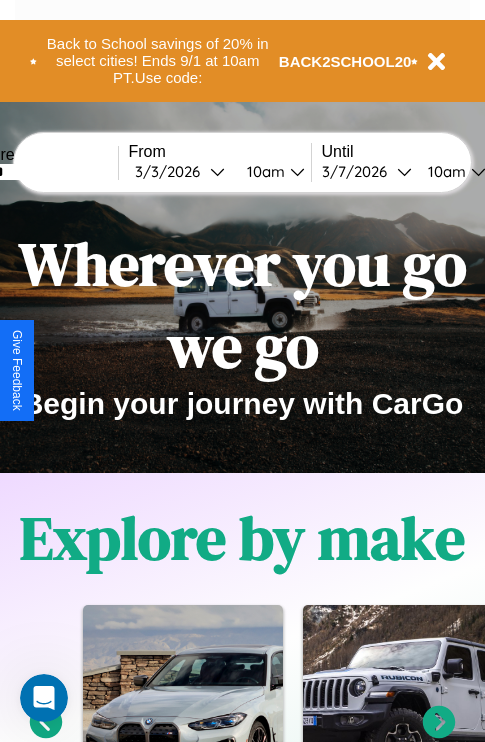 scroll, scrollTop: 0, scrollLeft: 68, axis: horizontal 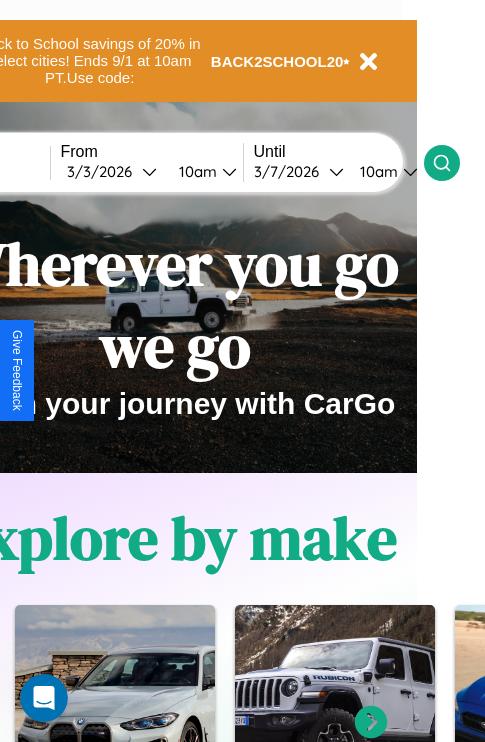 click 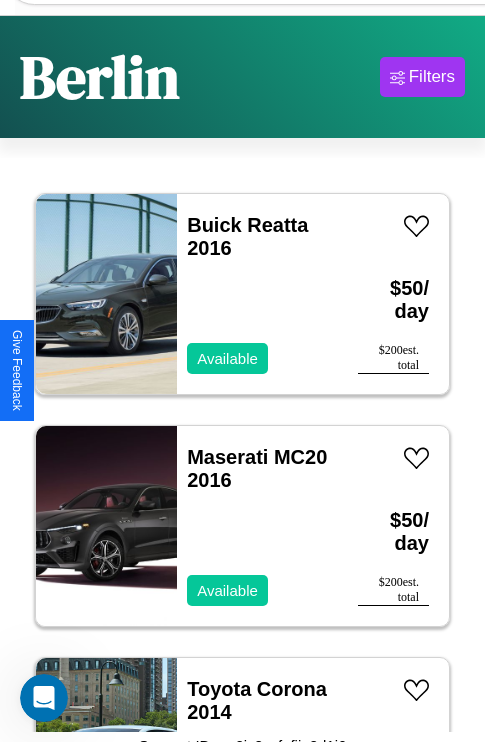 scroll, scrollTop: 95, scrollLeft: 0, axis: vertical 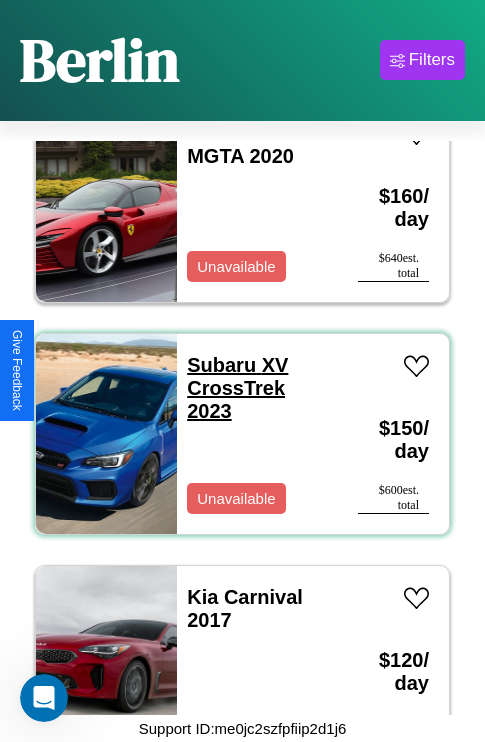 click on "Subaru   XV CrossTrek   2023" at bounding box center [237, 388] 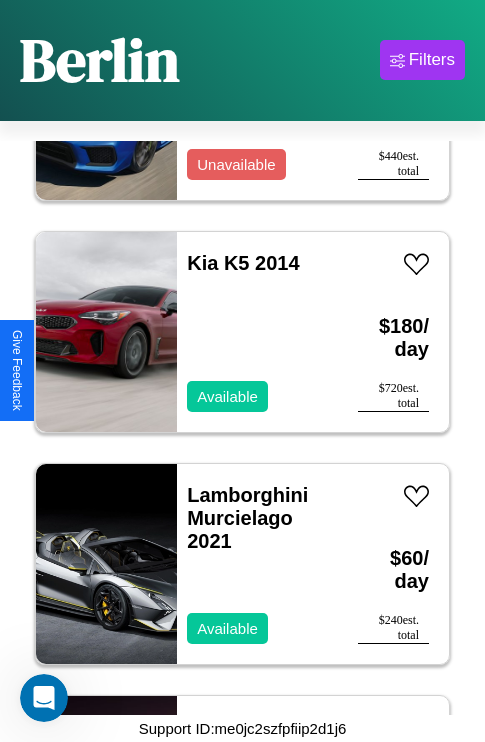 scroll, scrollTop: 1235, scrollLeft: 0, axis: vertical 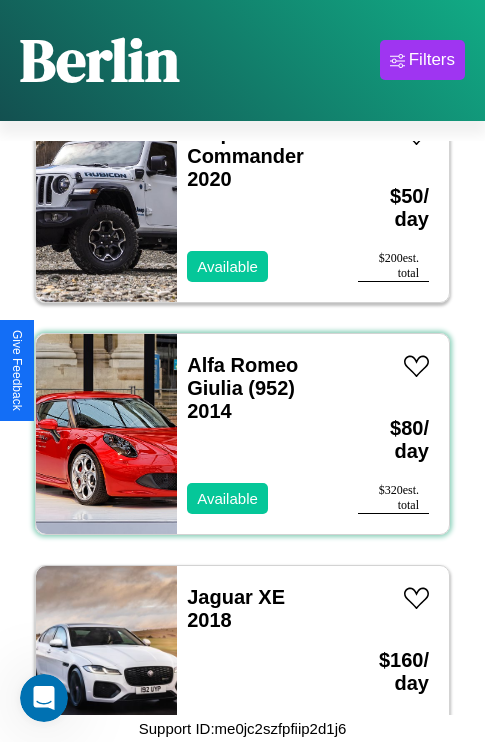 click on "Alfa Romeo   Giulia (952)   2014 Available" at bounding box center (257, 434) 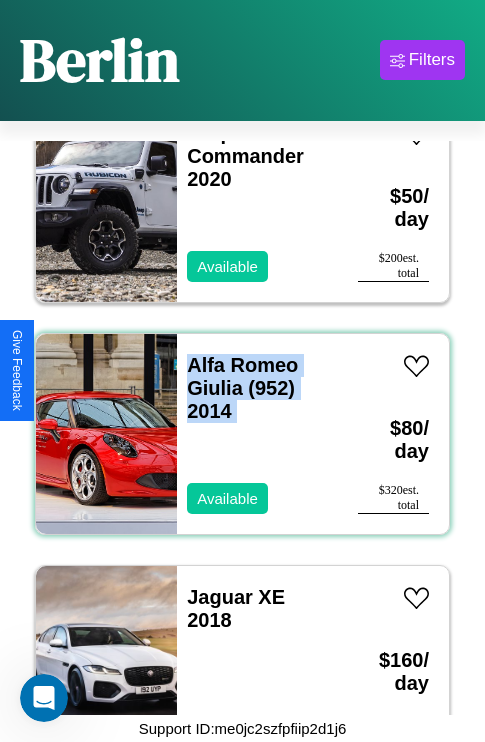 click on "Alfa Romeo   Giulia (952)   2014 Available" at bounding box center [257, 434] 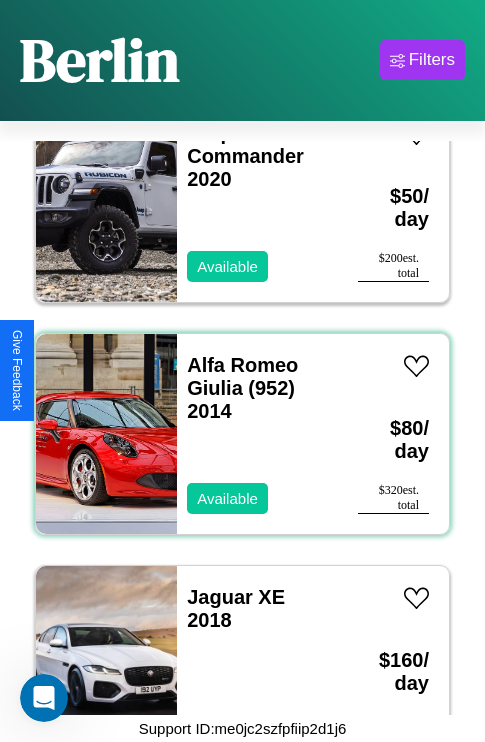 click on "Alfa Romeo   Giulia (952)   2014 Available" at bounding box center (257, 434) 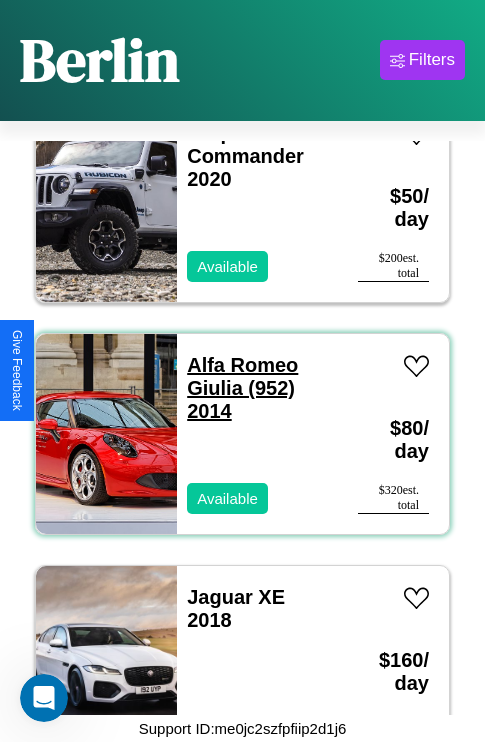 click on "Alfa Romeo   Giulia (952)   2014" at bounding box center [242, 388] 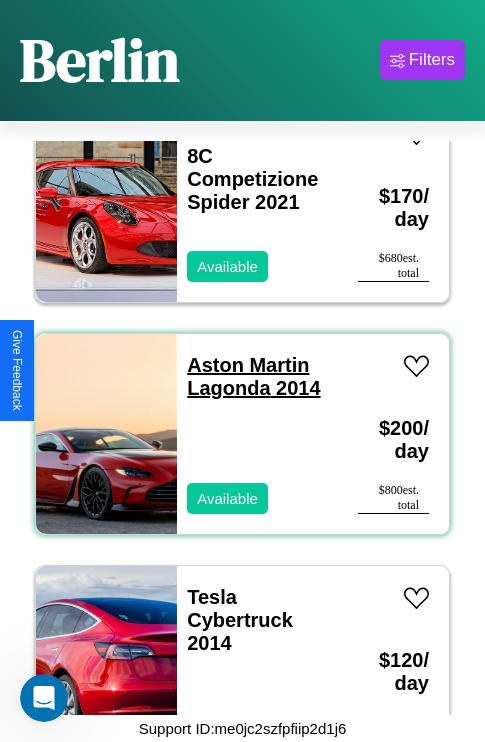 click on "Aston Martin   Lagonda   2014" at bounding box center [253, 376] 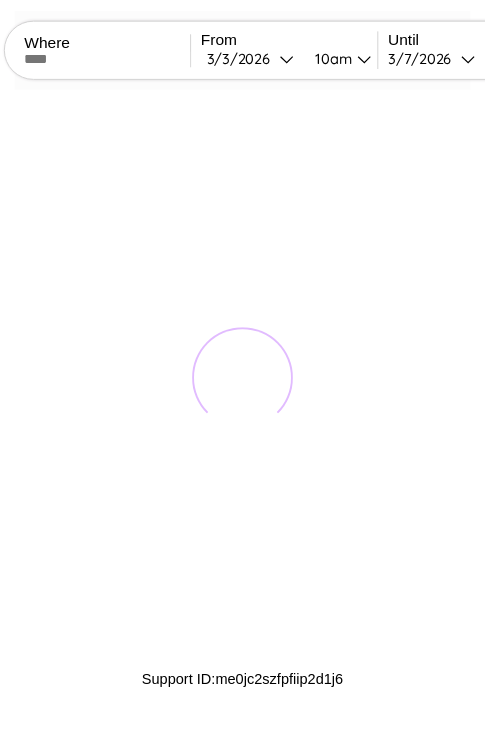 scroll, scrollTop: 0, scrollLeft: 0, axis: both 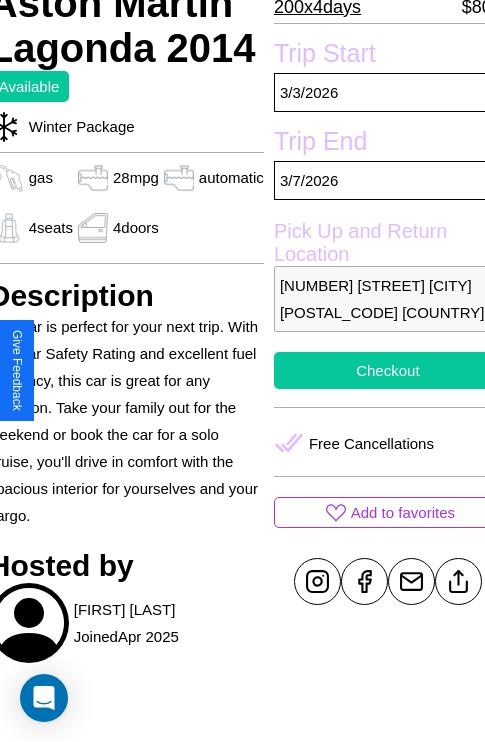click on "Checkout" at bounding box center [388, 370] 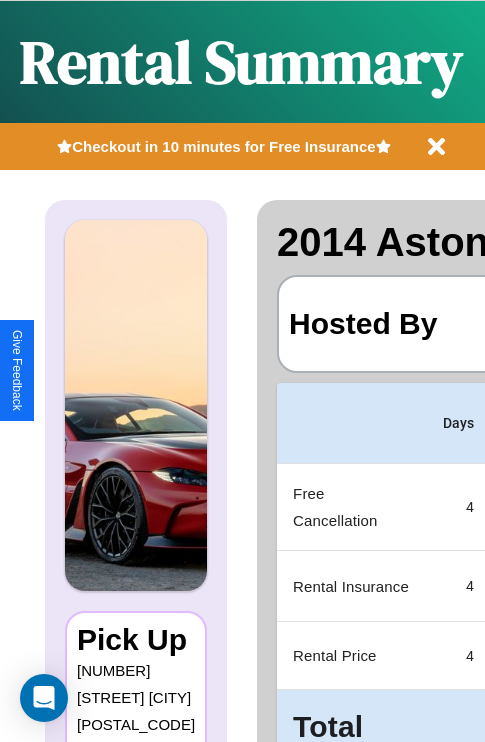 scroll, scrollTop: 0, scrollLeft: 378, axis: horizontal 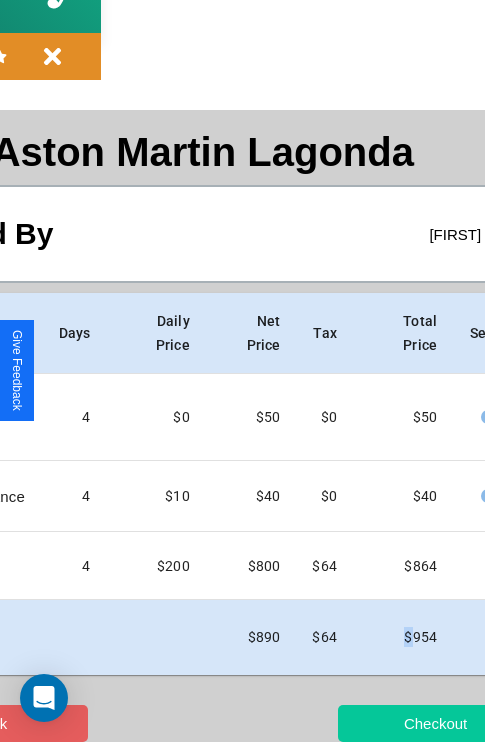 click on "Checkout" at bounding box center (435, 723) 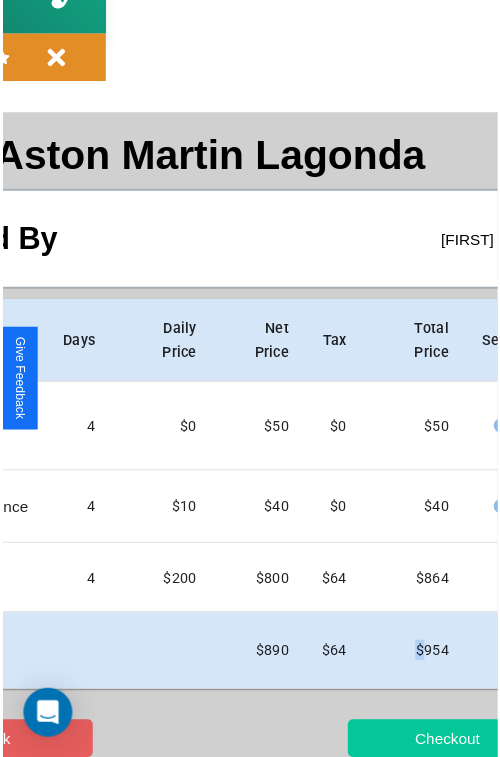 scroll, scrollTop: 0, scrollLeft: 0, axis: both 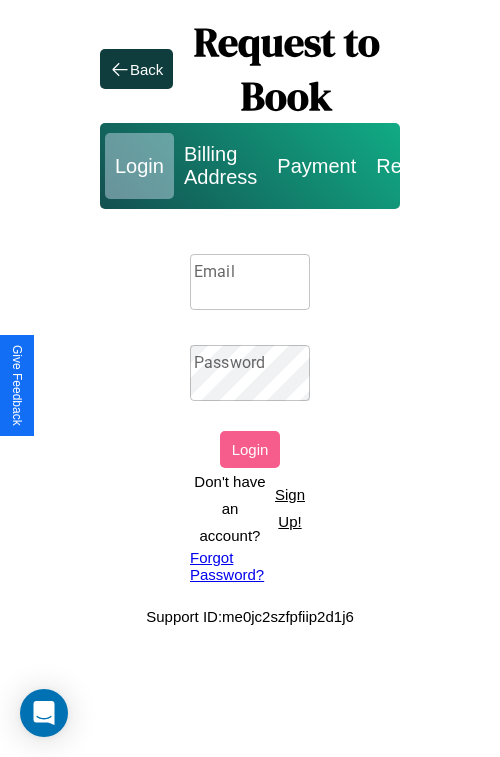 click on "Sign Up!" at bounding box center (290, 508) 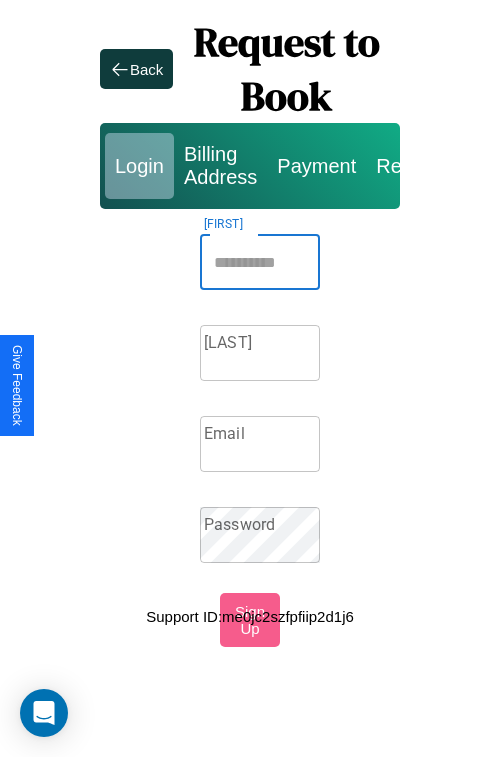 click on "[FIRST]" at bounding box center [260, 262] 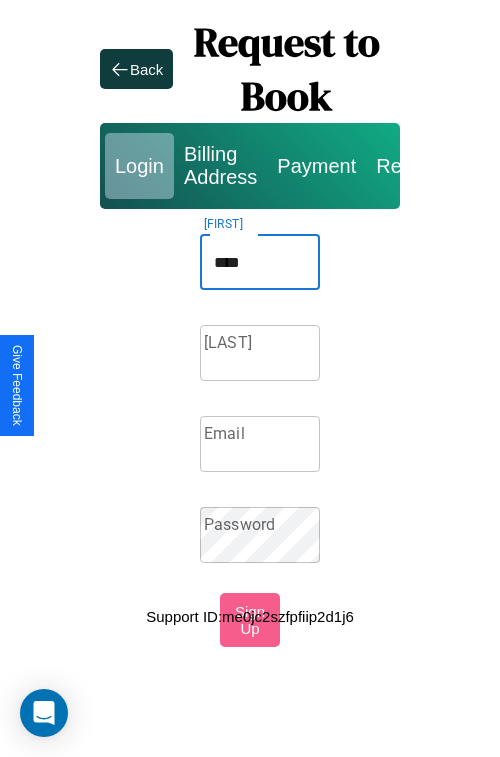 type on "****" 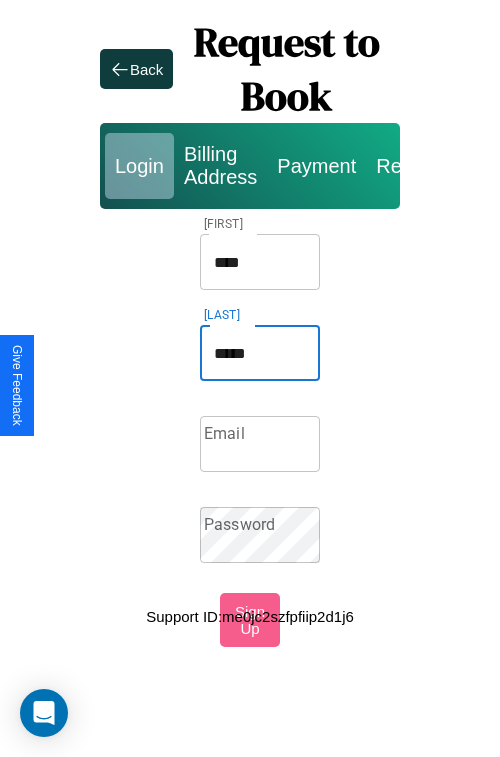 type on "*****" 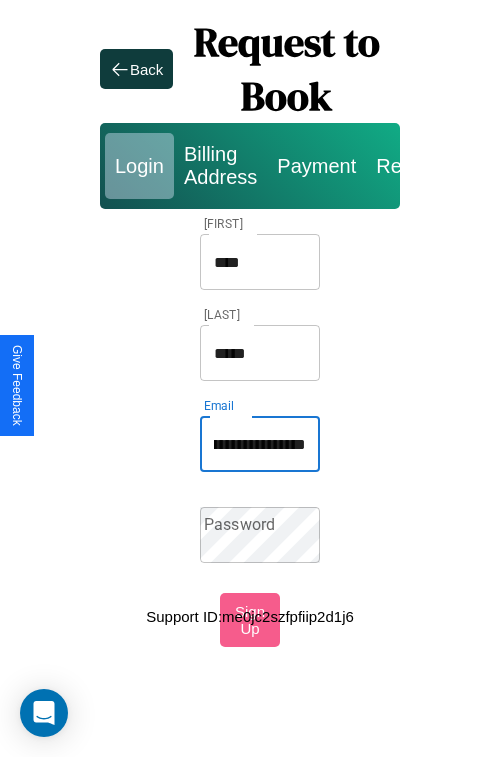scroll, scrollTop: 0, scrollLeft: 69, axis: horizontal 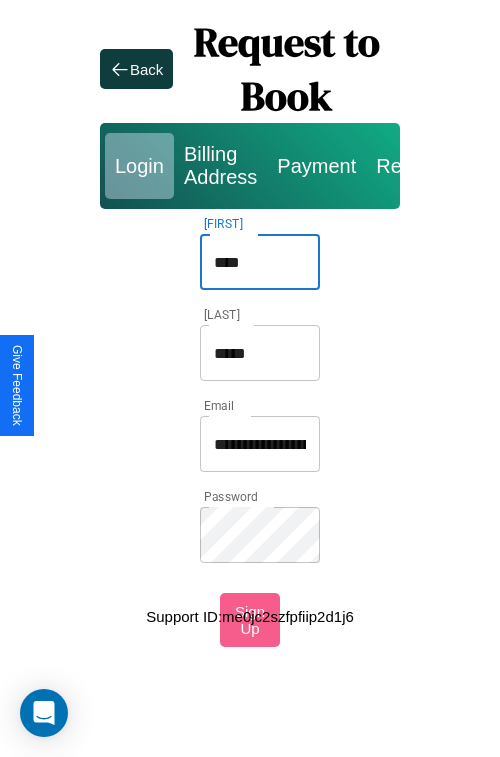 click on "****" at bounding box center [260, 262] 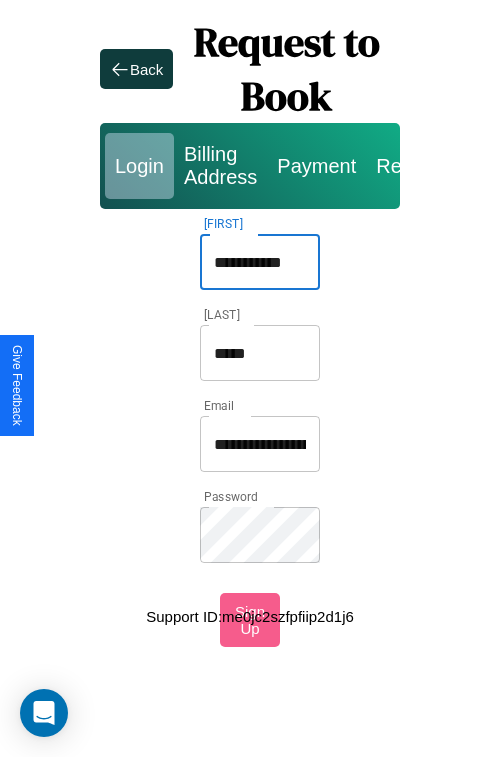 type on "**********" 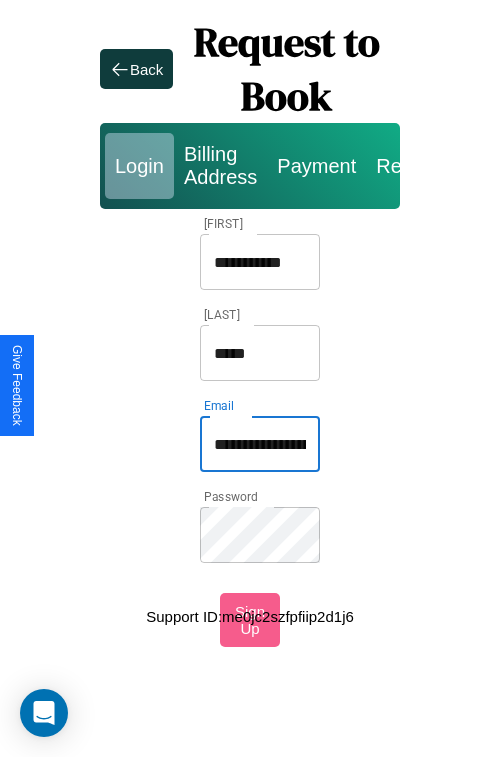 click on "**********" at bounding box center [260, 444] 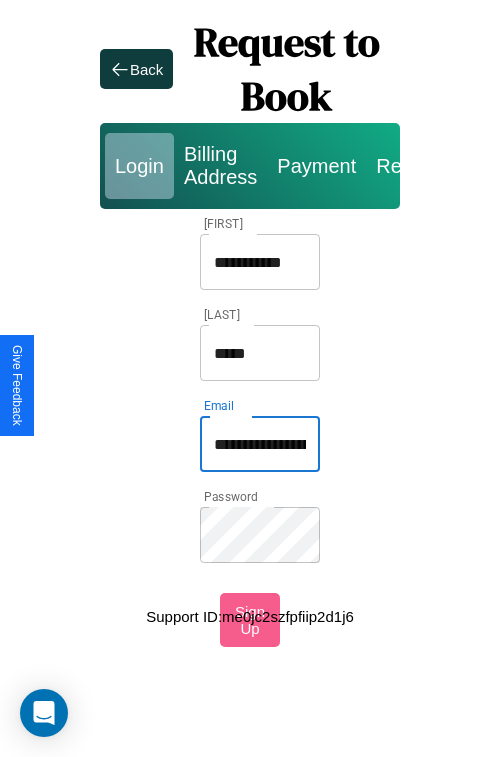 type on "**********" 